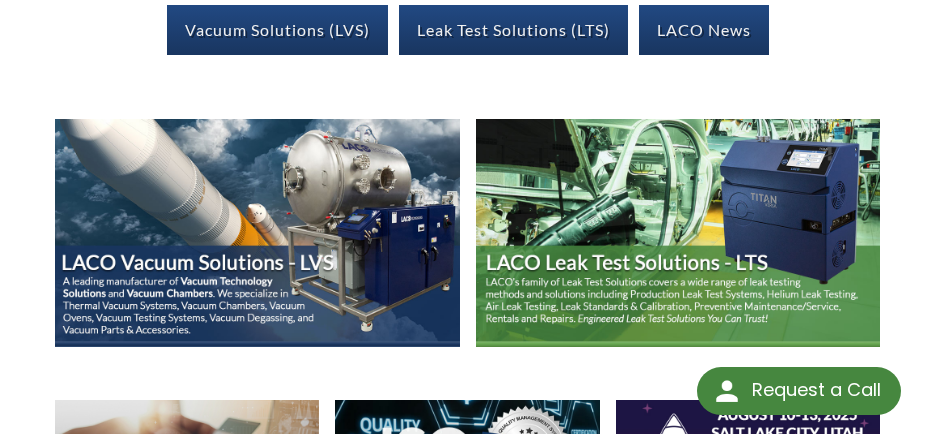 scroll, scrollTop: 0, scrollLeft: 0, axis: both 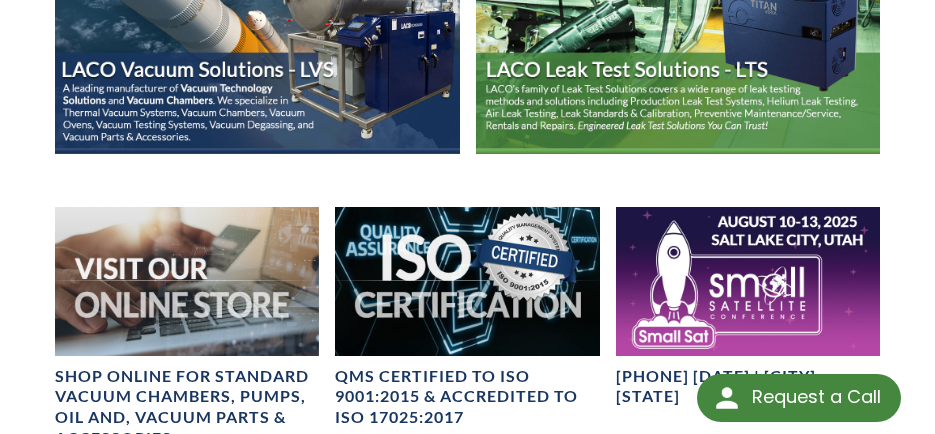 select 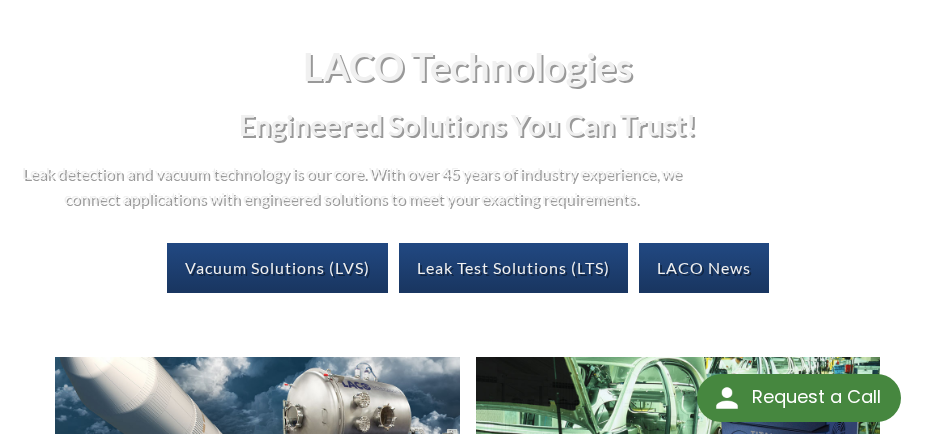 scroll, scrollTop: 300, scrollLeft: 0, axis: vertical 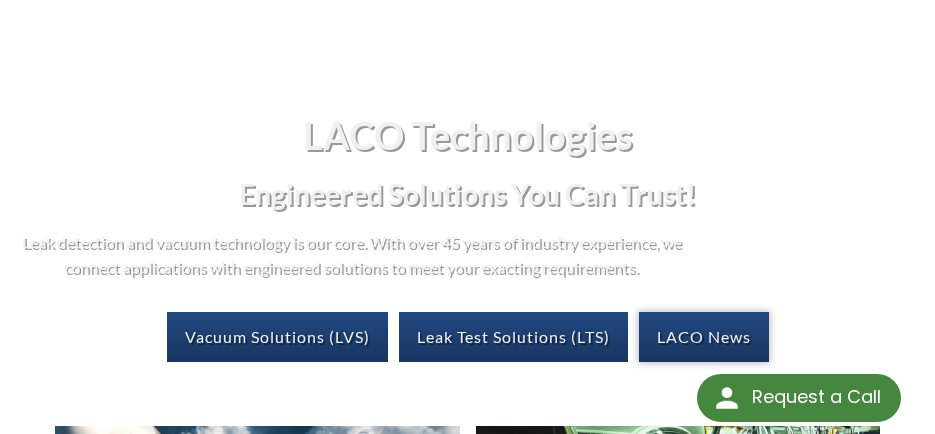 click on "LACO News" at bounding box center [704, 337] 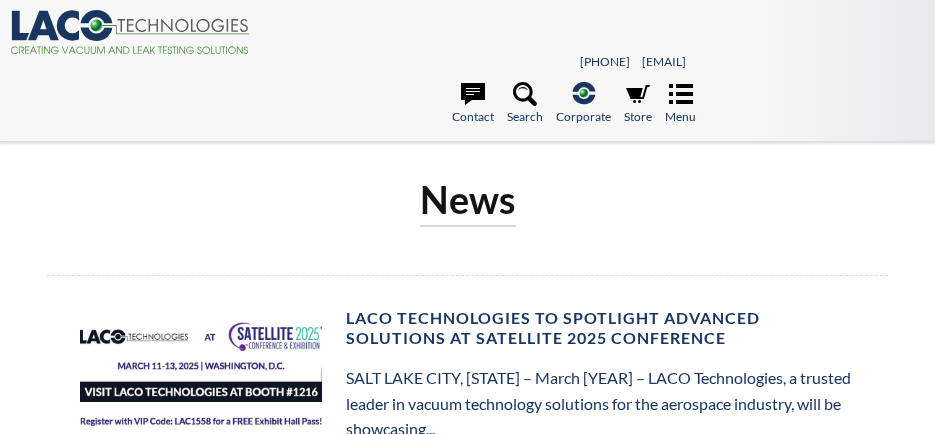 scroll, scrollTop: 0, scrollLeft: 0, axis: both 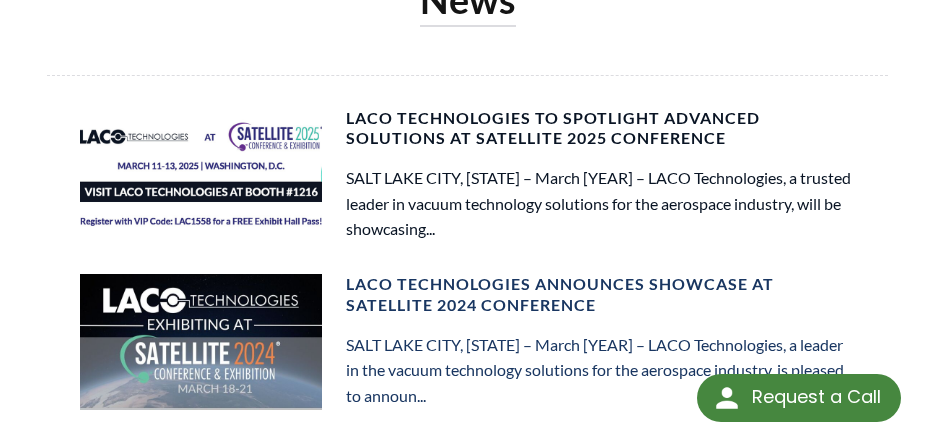 select 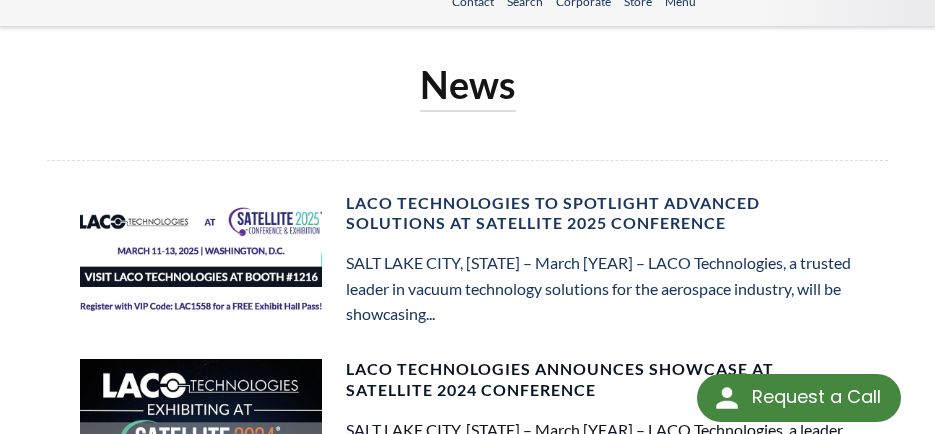 scroll, scrollTop: 100, scrollLeft: 0, axis: vertical 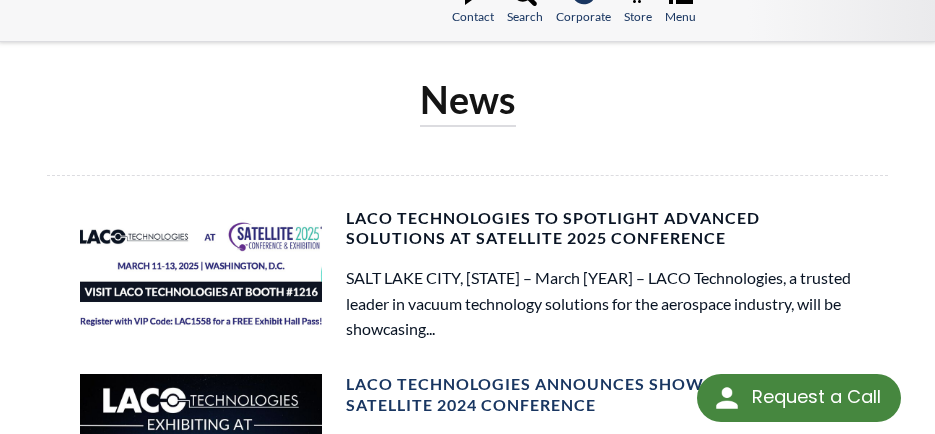 click on "SALT LAKE CITY, UT – March 2025 – LACO Technologies, a trusted leader in vacuum technology solutions for the aerospace industry, will be showcasing..." at bounding box center (600, 303) 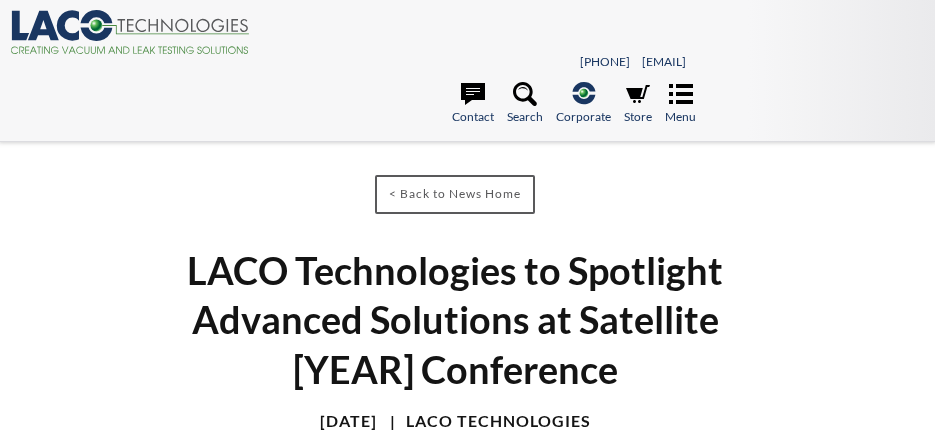 scroll, scrollTop: 0, scrollLeft: 0, axis: both 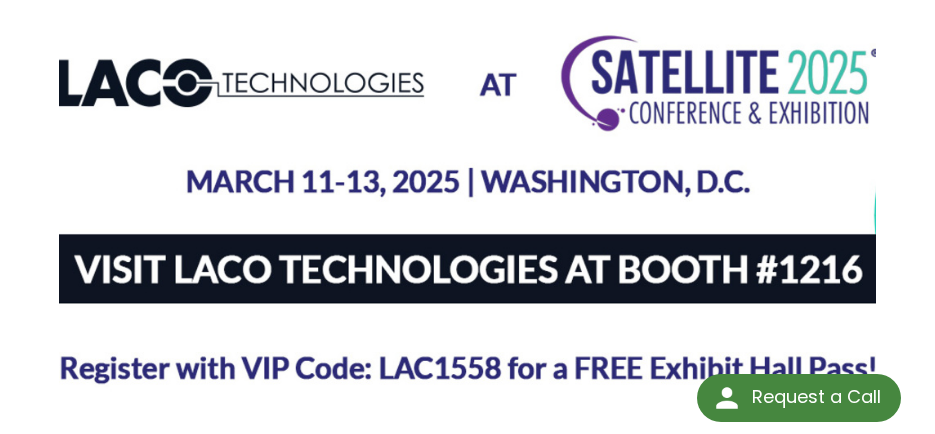 select 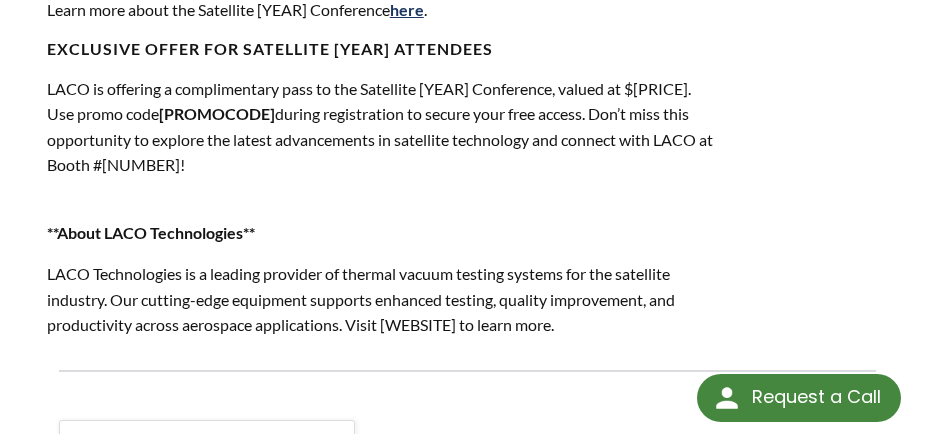 scroll, scrollTop: 1700, scrollLeft: 0, axis: vertical 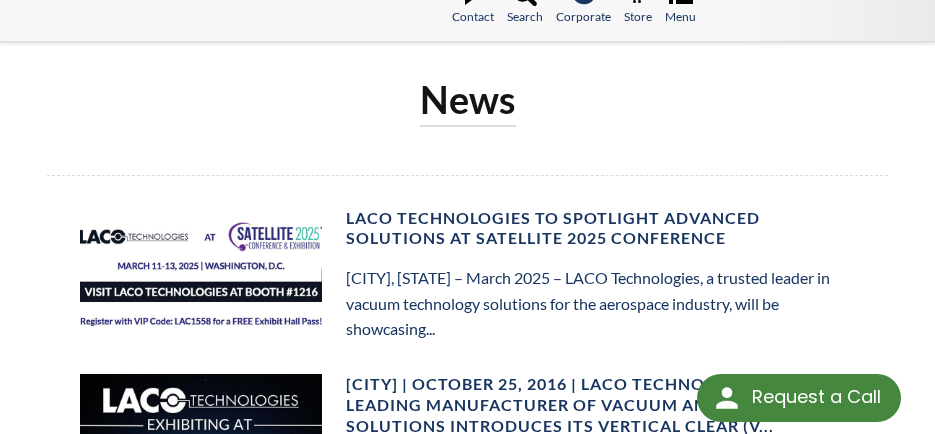 select 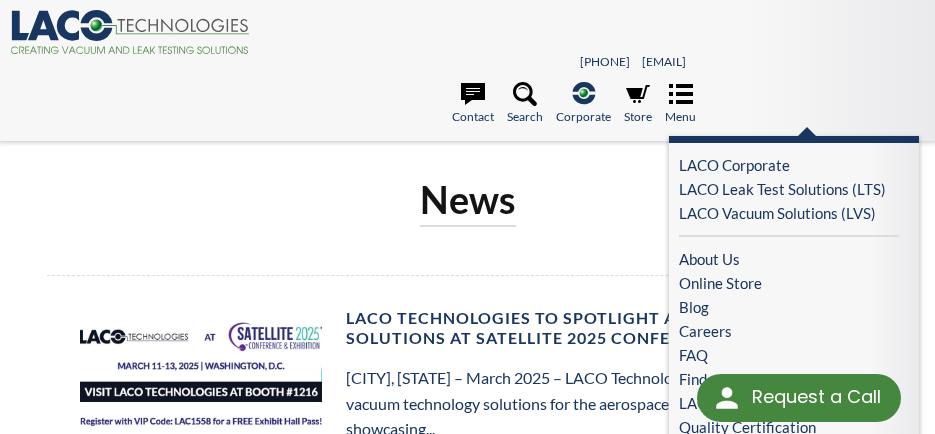 click 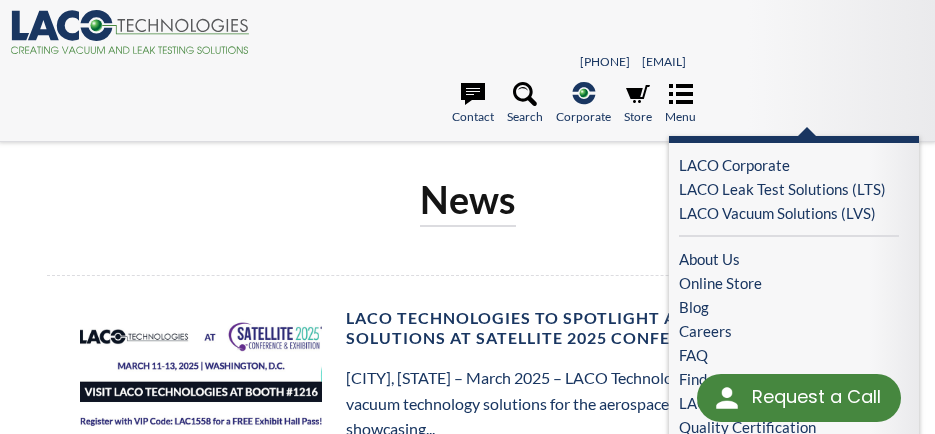 click on "Corporate" at bounding box center (583, 116) 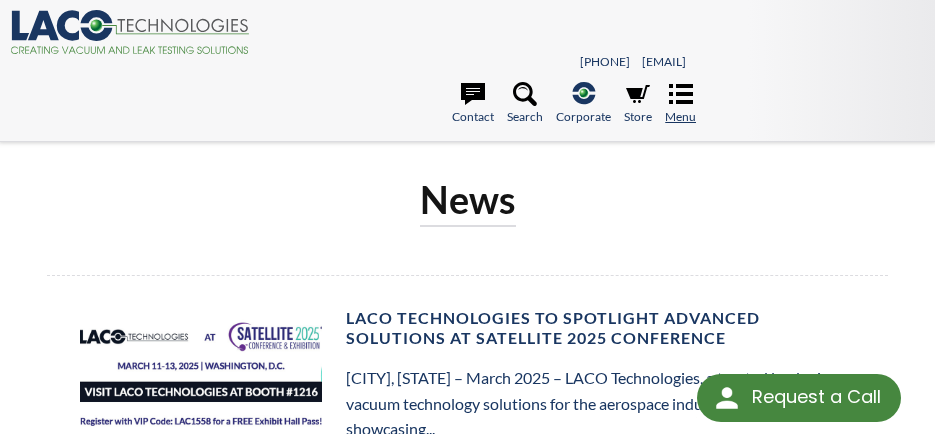 click 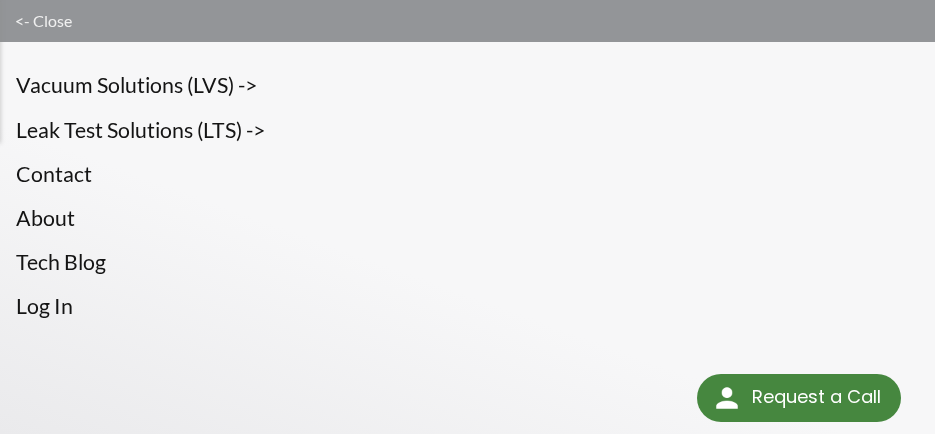 scroll, scrollTop: 100, scrollLeft: 0, axis: vertical 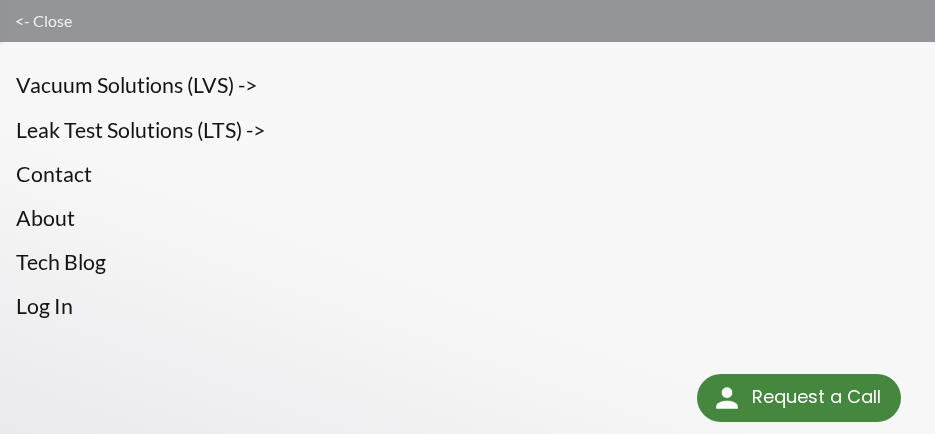 click on "About" at bounding box center (467, 218) 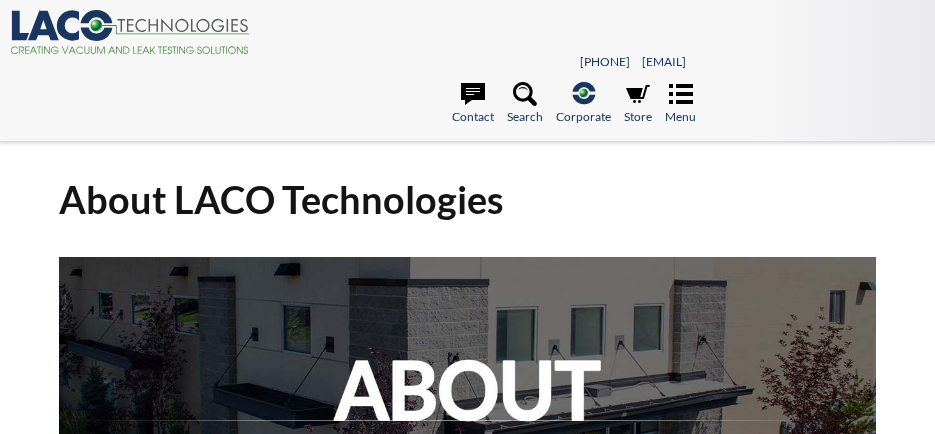 scroll, scrollTop: 0, scrollLeft: 0, axis: both 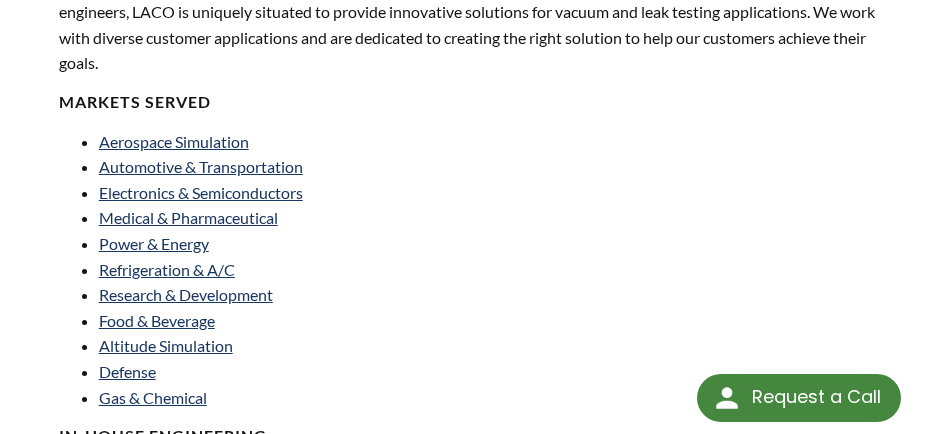 select 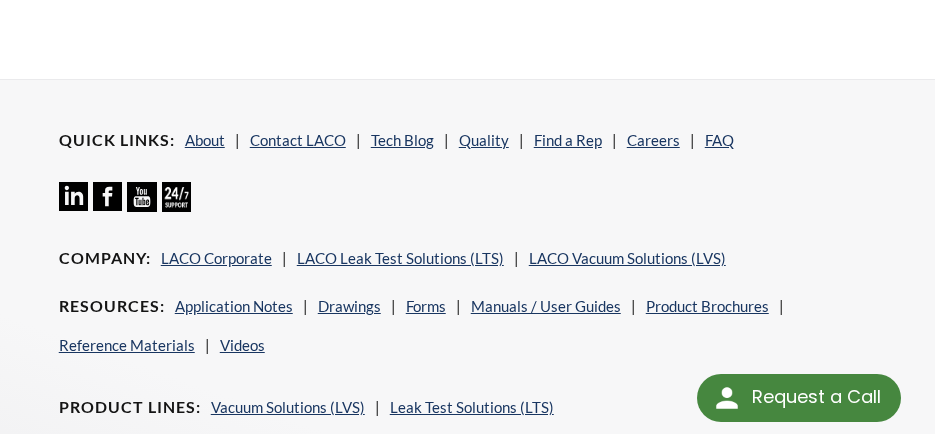 scroll, scrollTop: 1750, scrollLeft: 0, axis: vertical 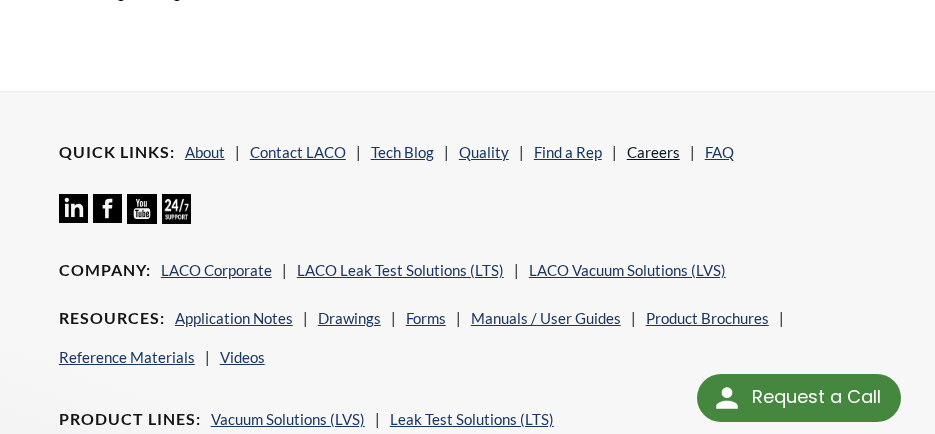 click on "Careers" at bounding box center [653, 152] 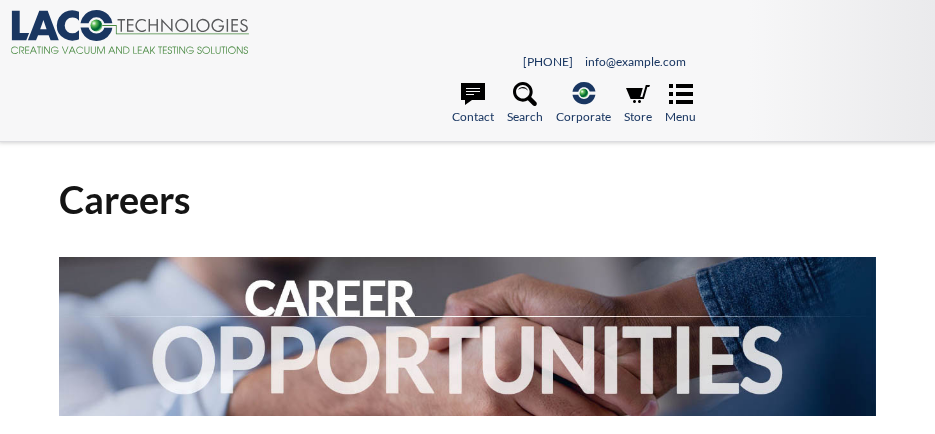scroll, scrollTop: 0, scrollLeft: 0, axis: both 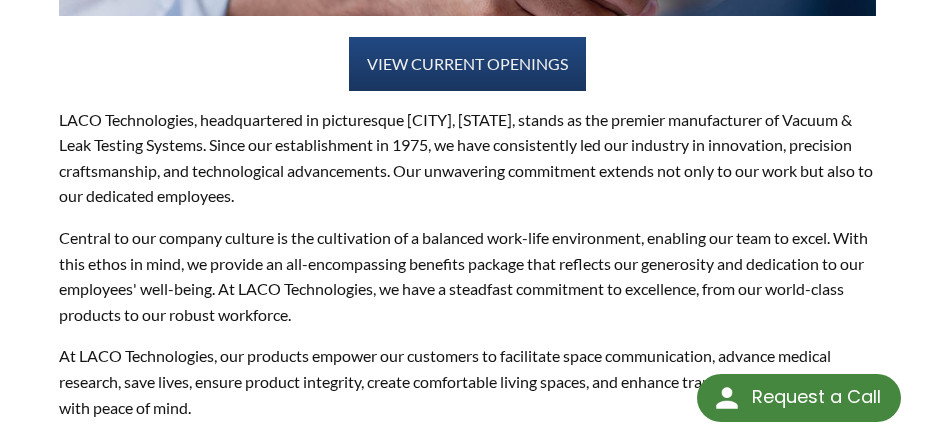 select 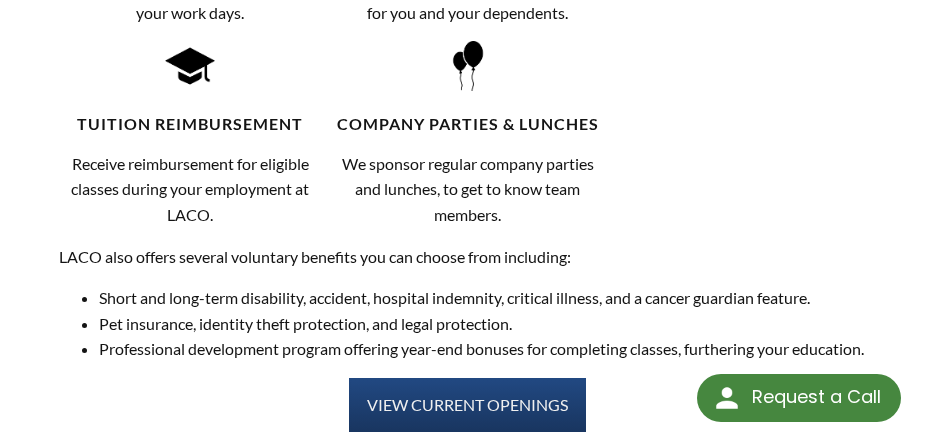 scroll, scrollTop: 1600, scrollLeft: 0, axis: vertical 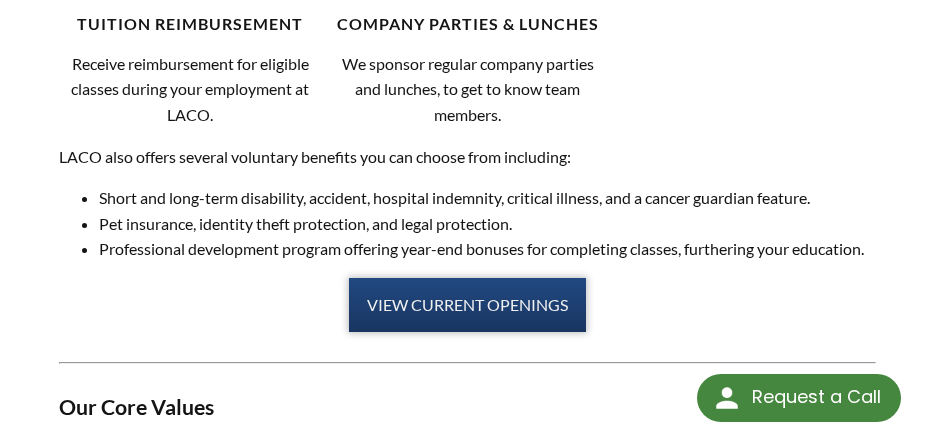click on "VIEW CURRENT OPENINGS" at bounding box center [467, 305] 